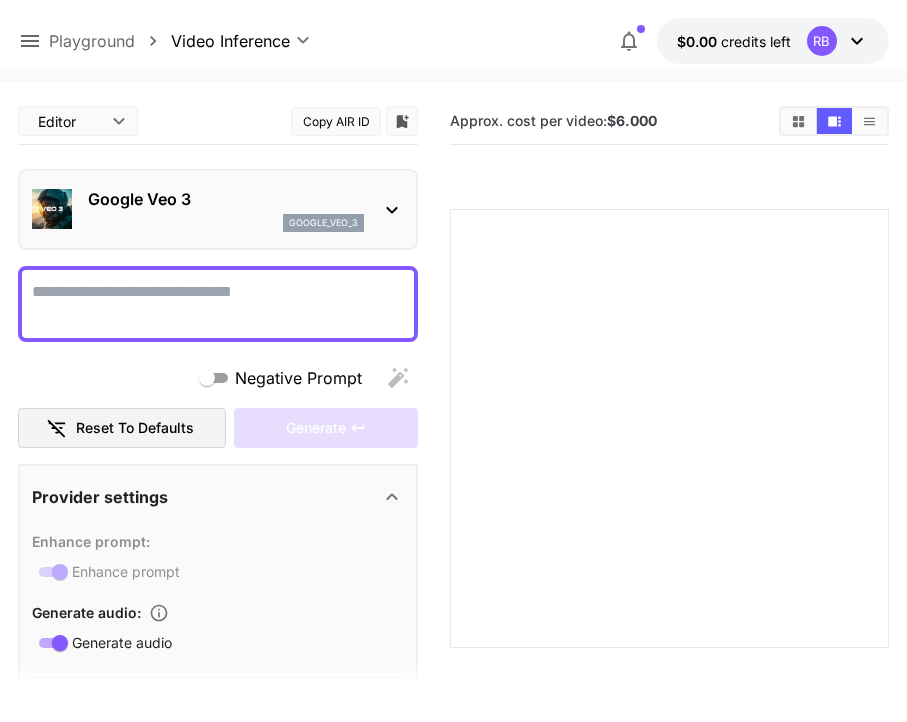 scroll, scrollTop: 0, scrollLeft: 0, axis: both 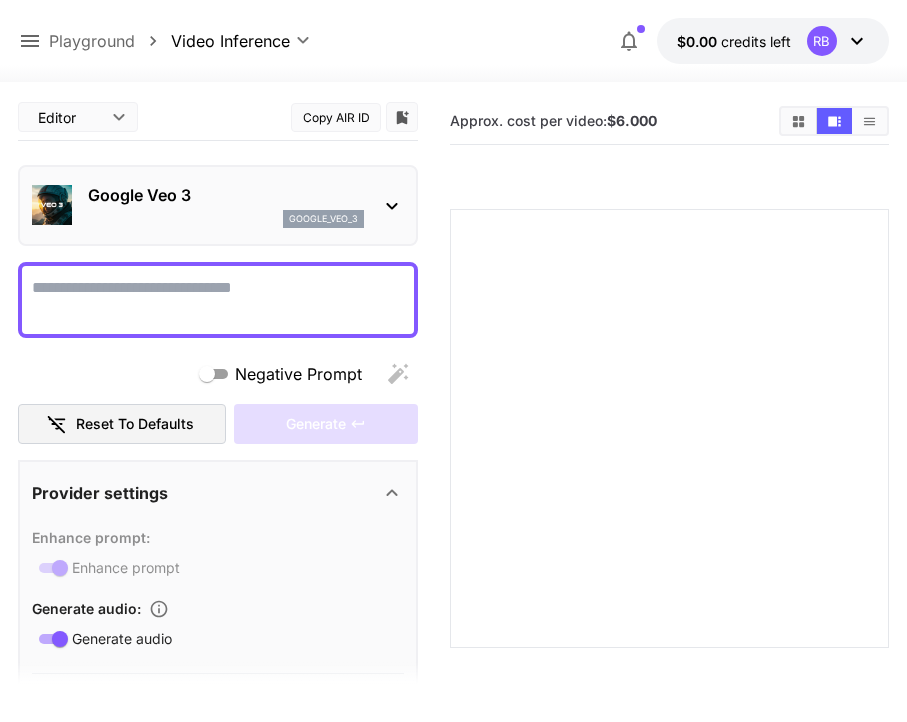 click on "$0.00    credits left  RB" at bounding box center (773, 41) 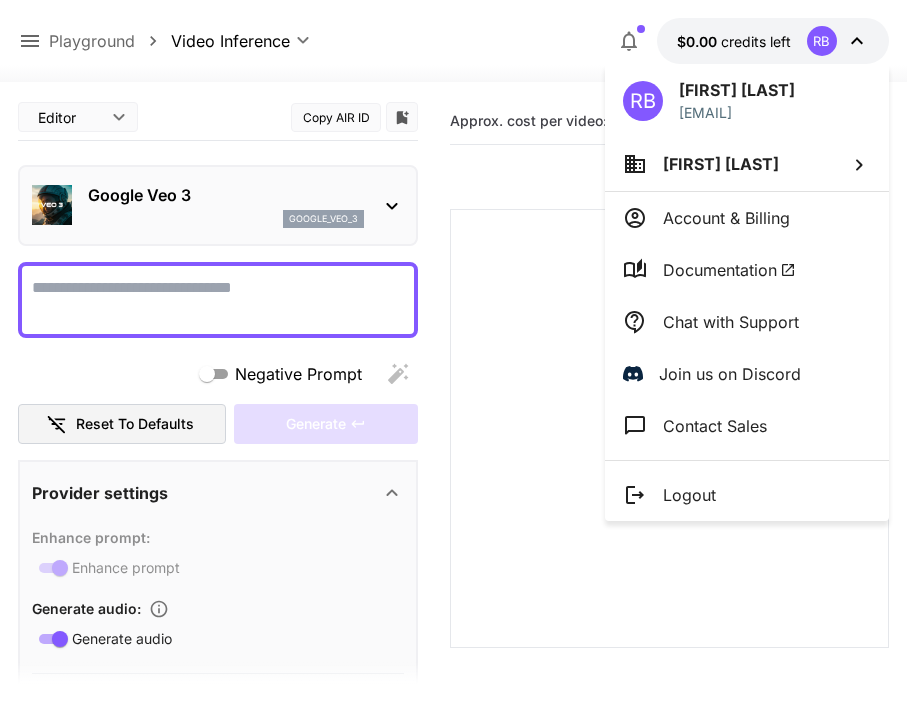 click at bounding box center [453, 361] 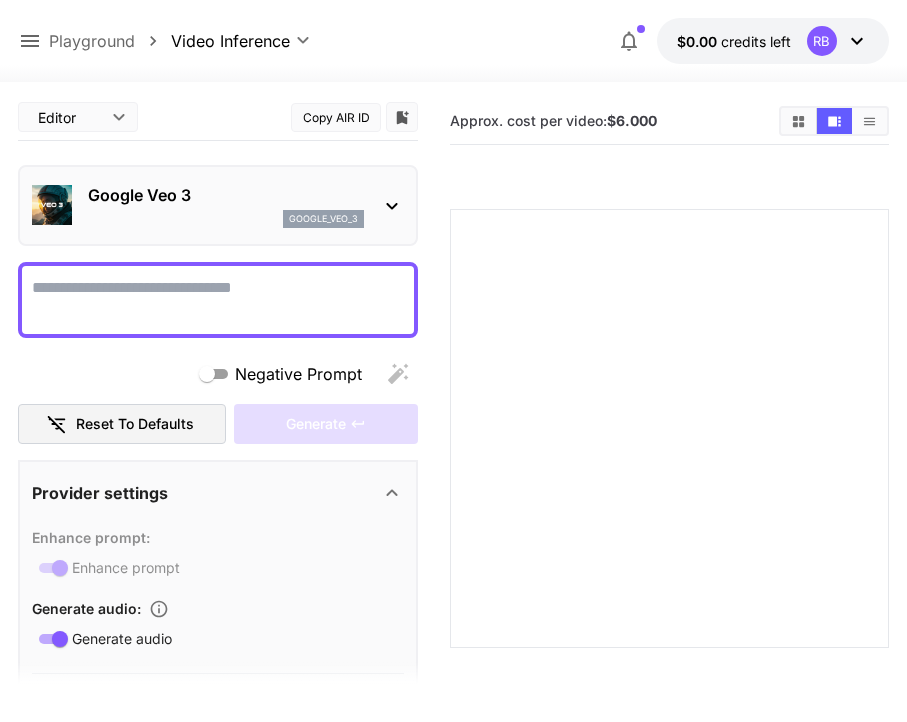 click on "Approx. cost per video:  $6.000" at bounding box center (606, 121) 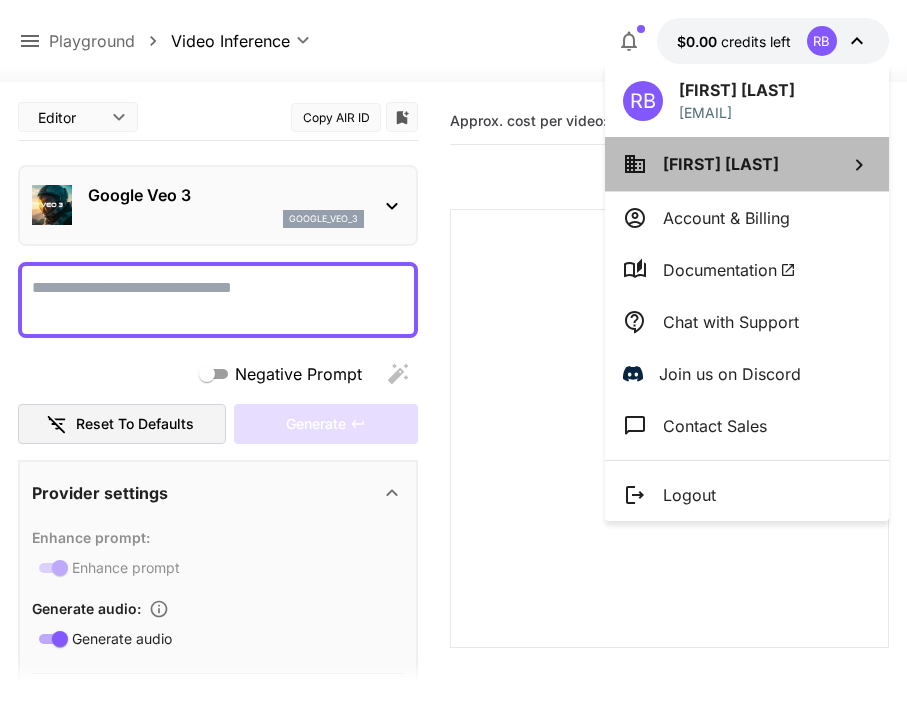 click on "[FIRST] [LAST]" at bounding box center [747, 164] 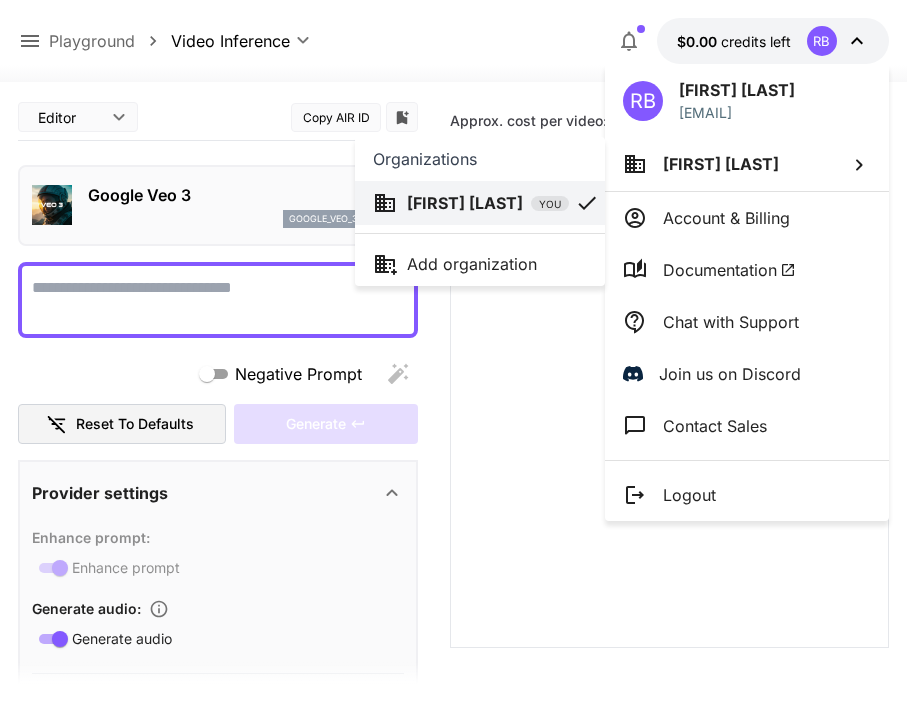 click at bounding box center [453, 361] 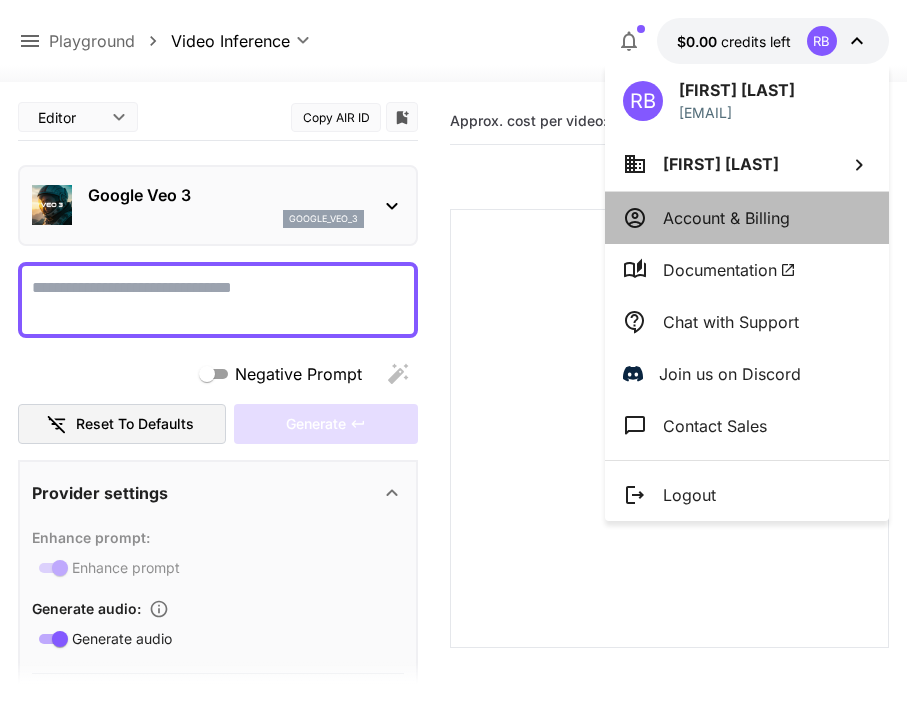 click on "Account & Billing" at bounding box center (726, 218) 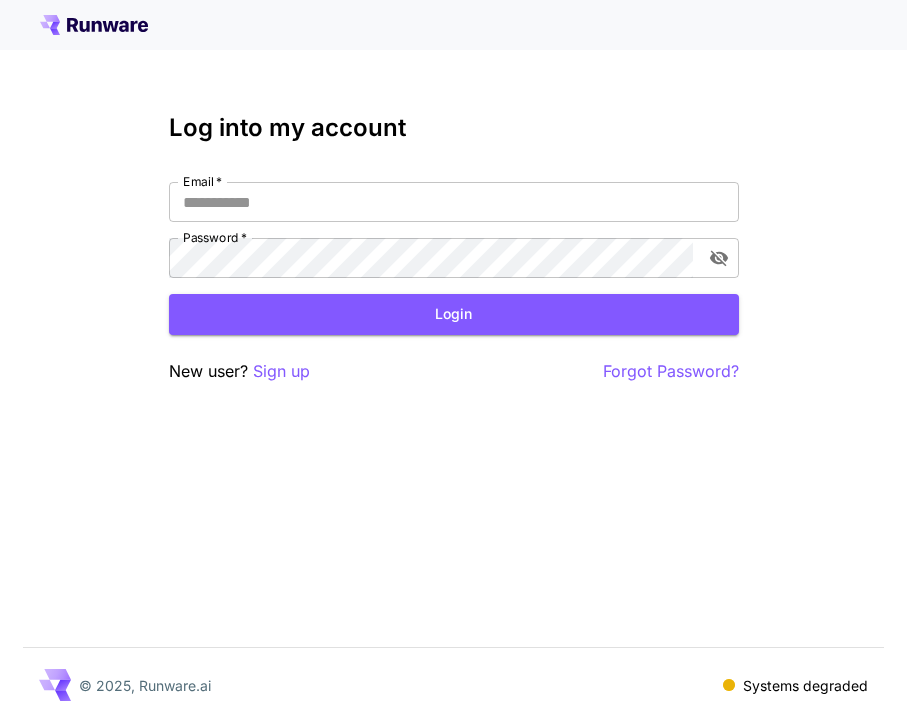 type on "**********" 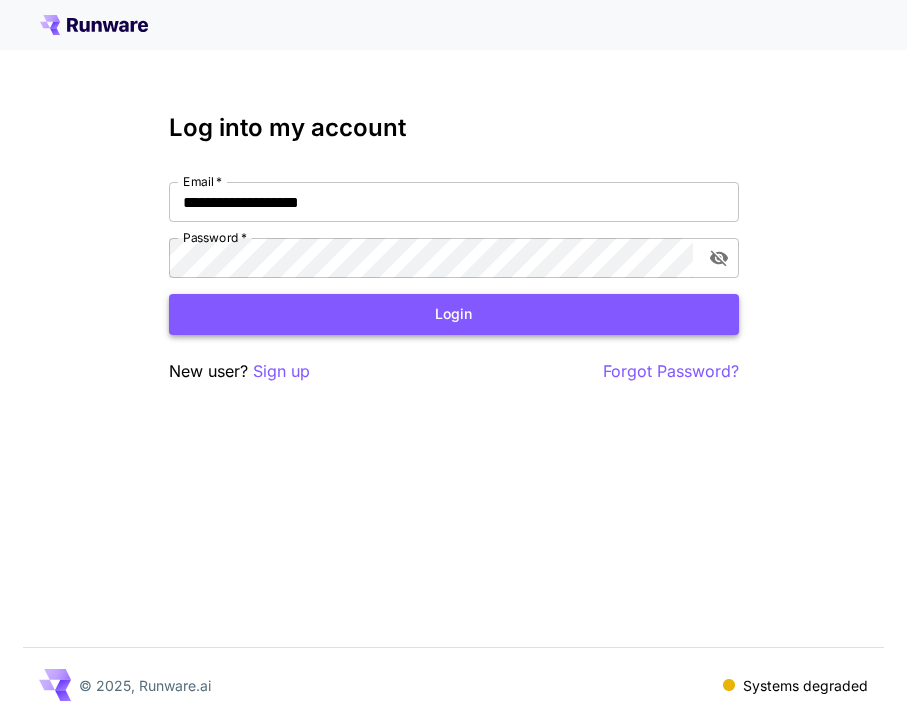 click on "Login" at bounding box center [454, 314] 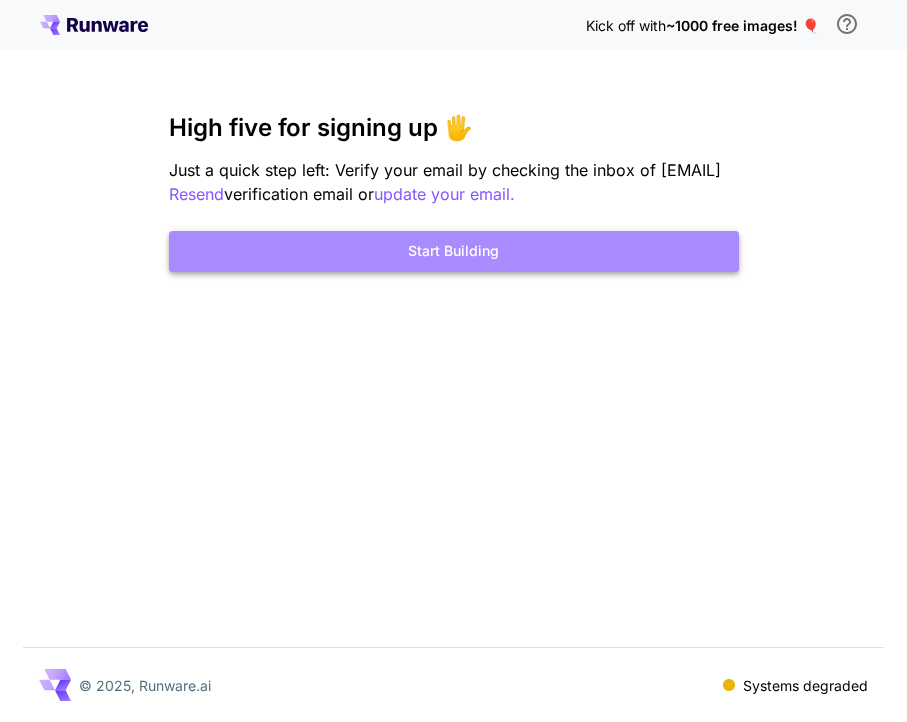 click on "Start Building" at bounding box center [454, 251] 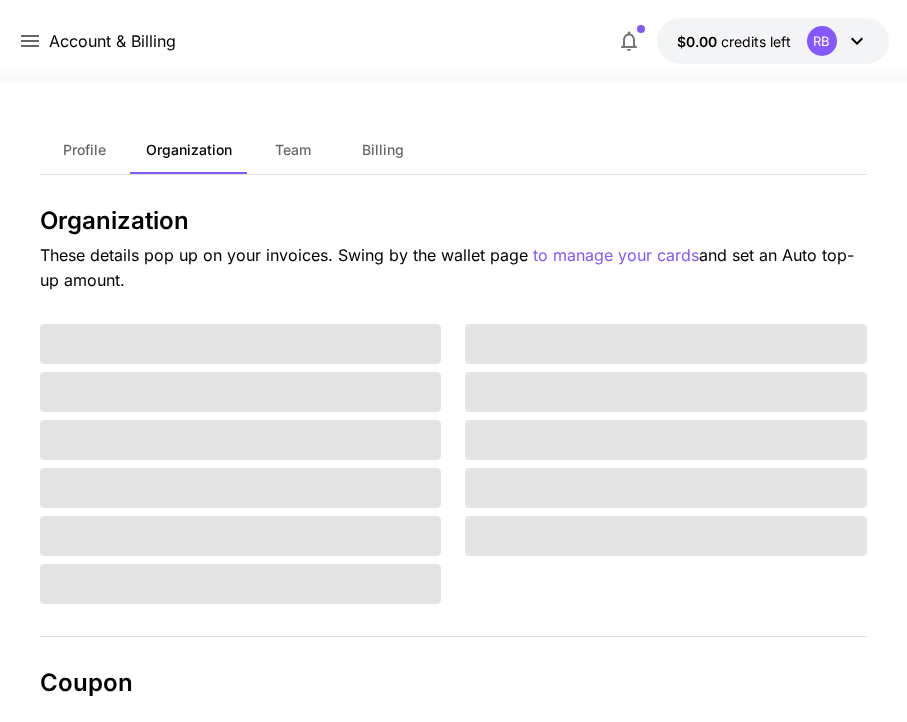click 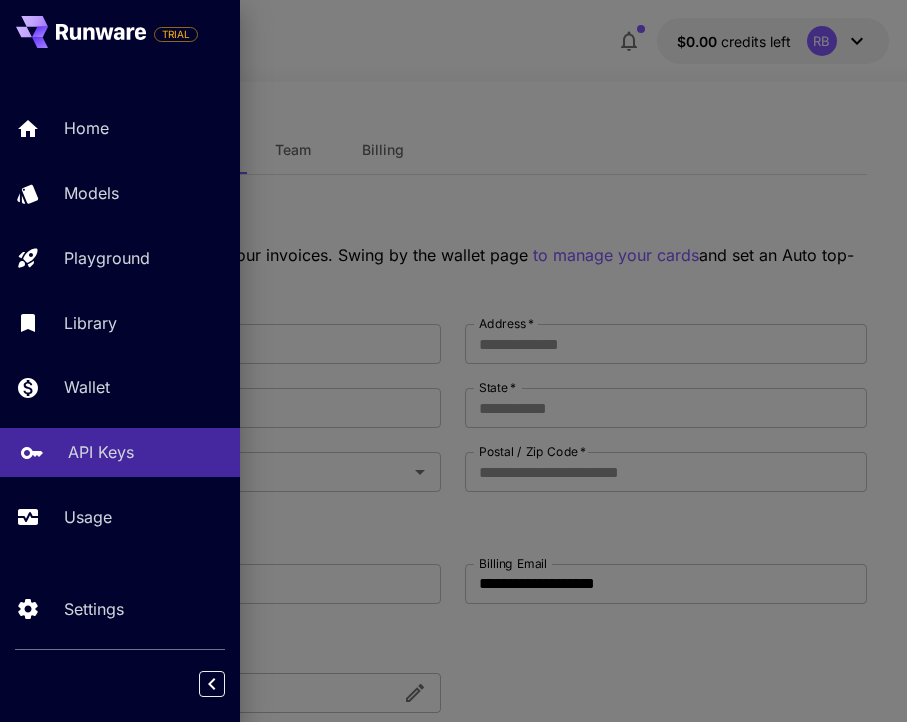 click on "API Keys" at bounding box center (146, 452) 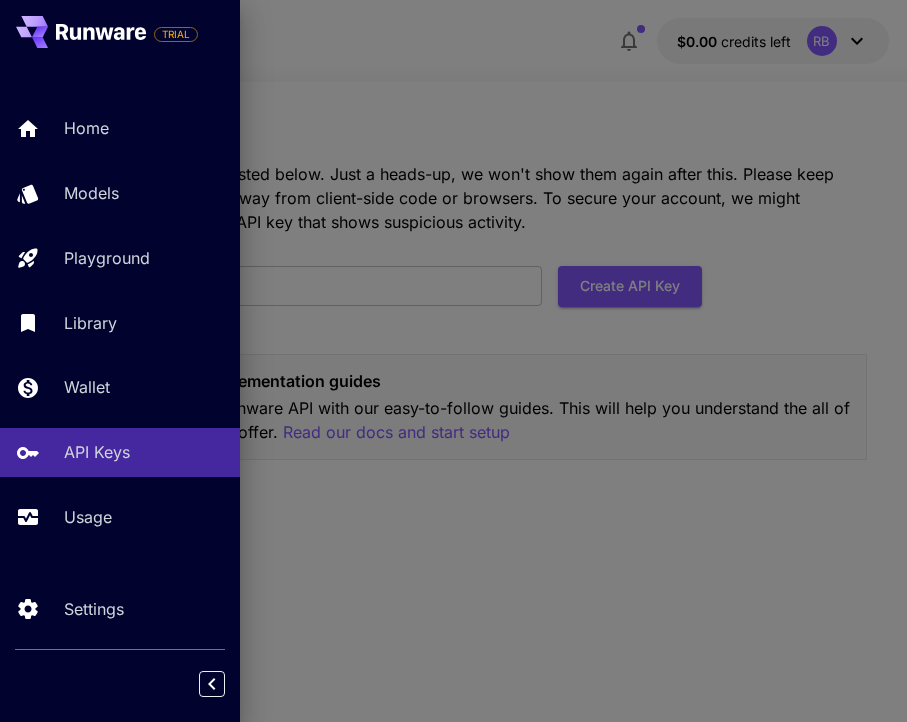 click at bounding box center [453, 361] 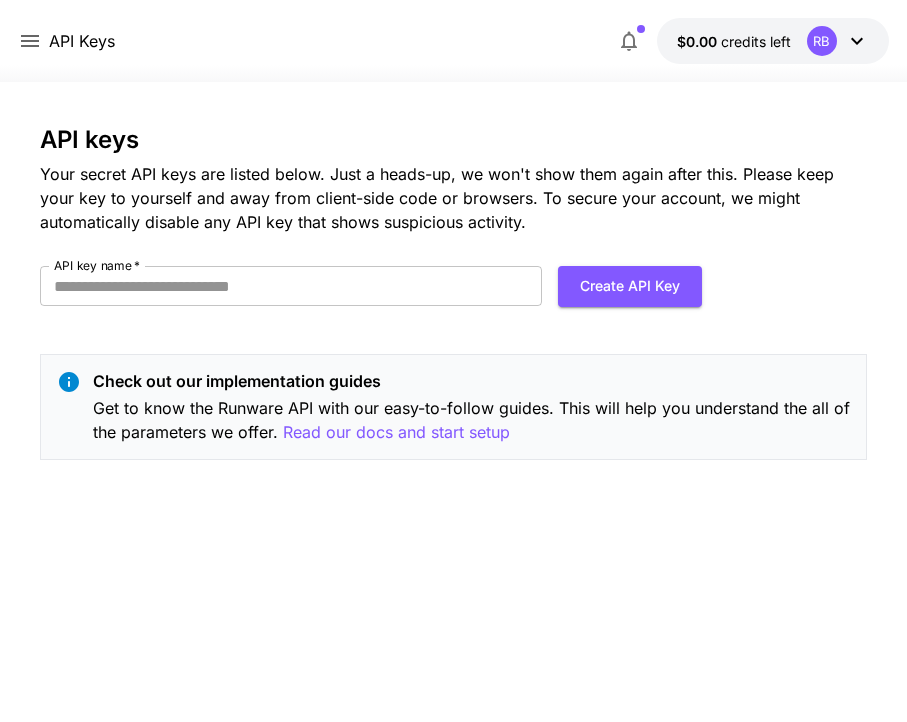 click on "RB" at bounding box center [822, 41] 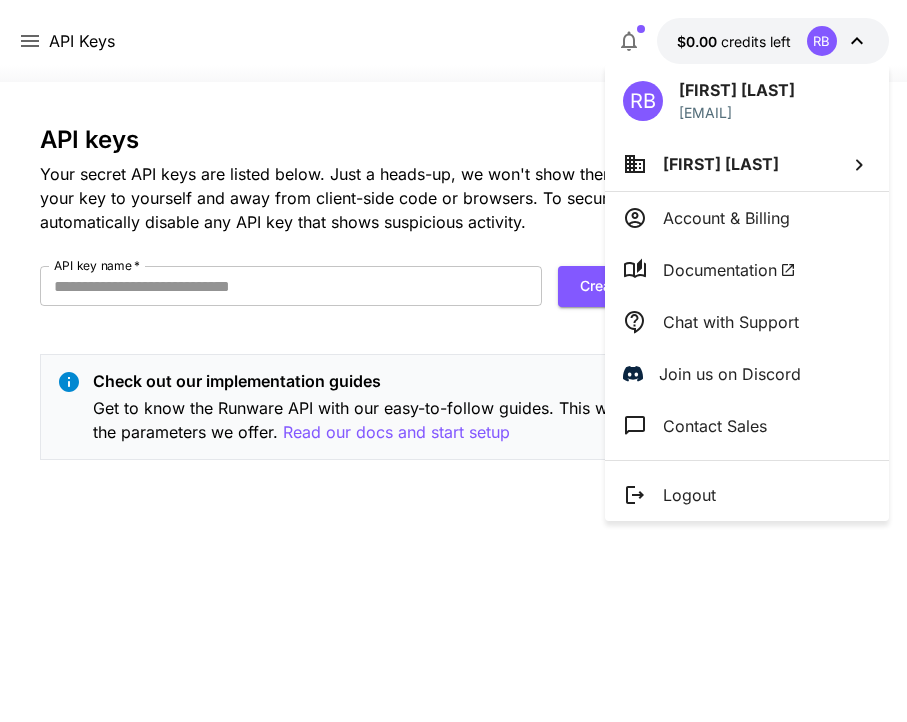click on "[FIRST] [LAST]" at bounding box center [747, 164] 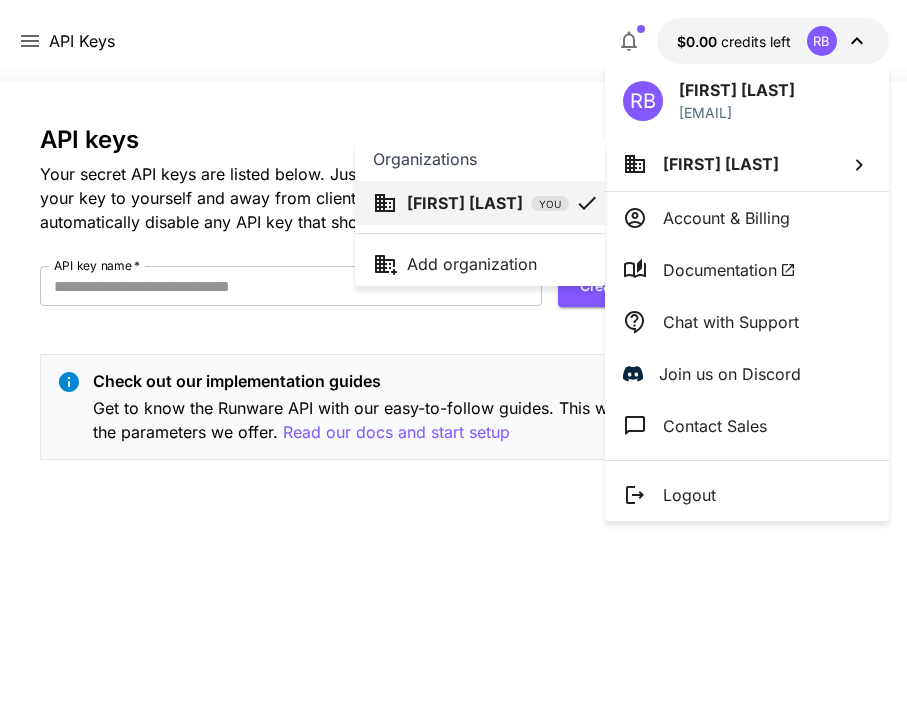 click at bounding box center [453, 361] 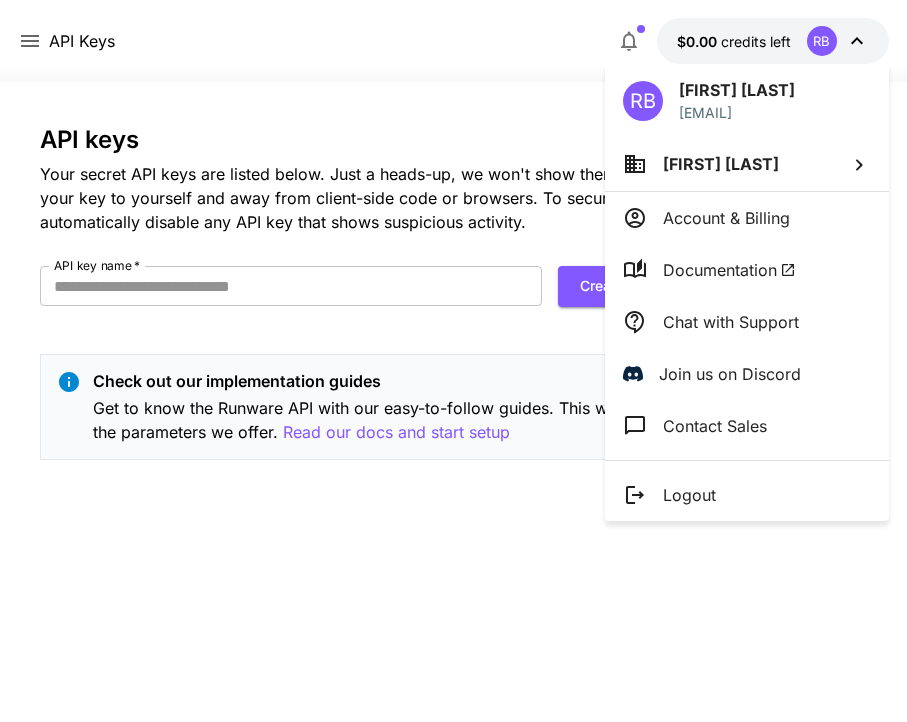 click on "Account & Billing" at bounding box center (747, 218) 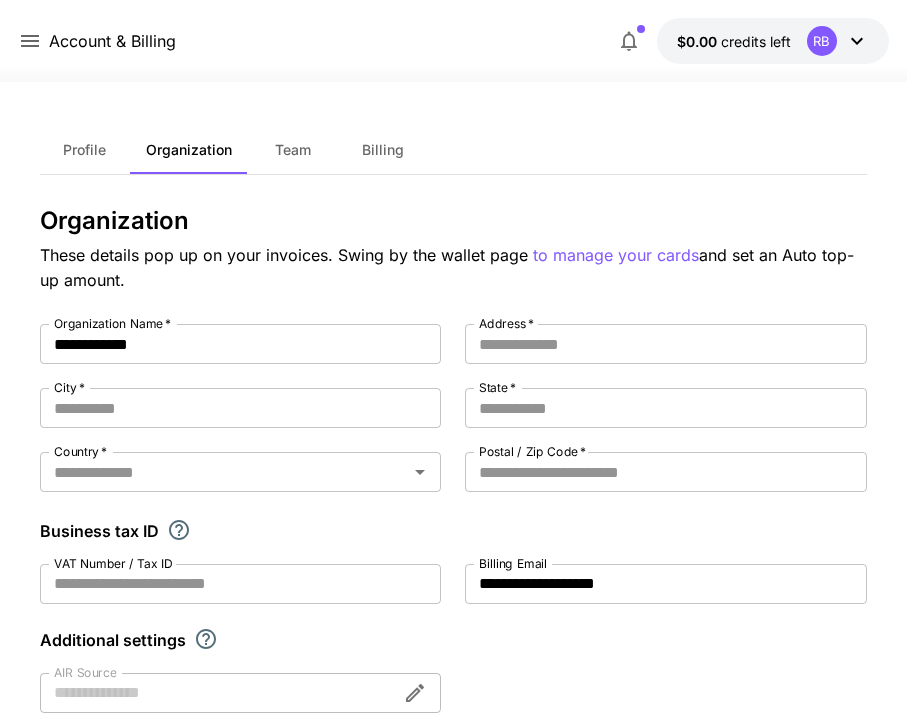 click 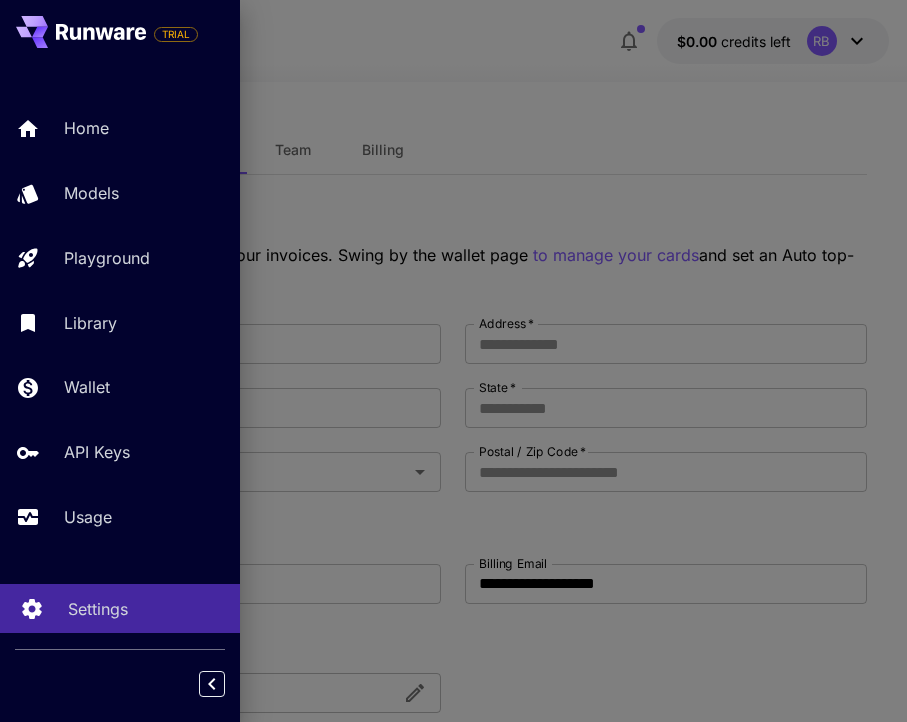 click on "Settings" at bounding box center (98, 609) 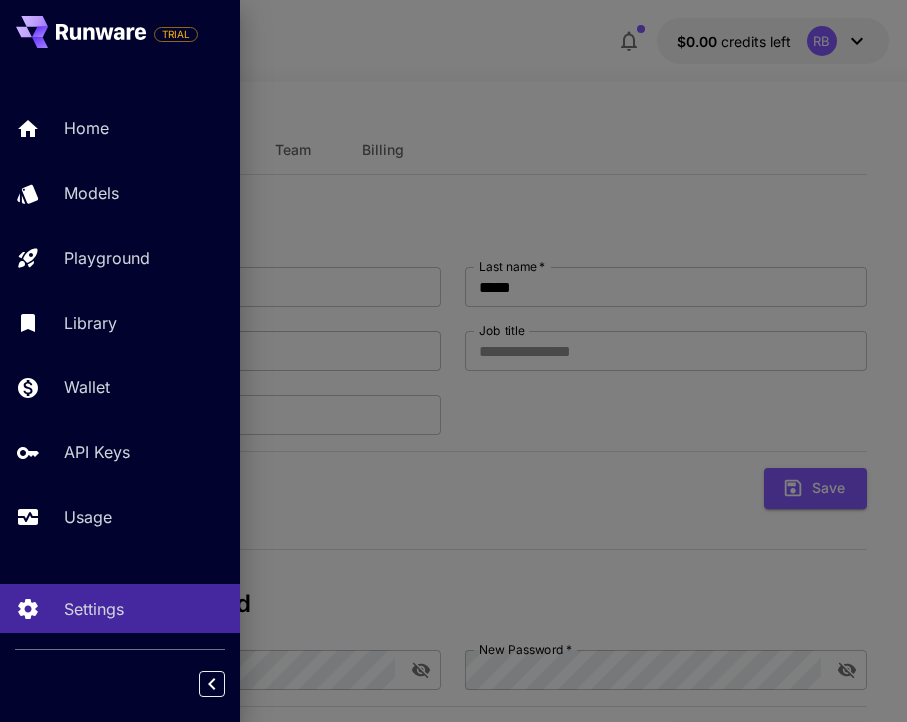 click at bounding box center [453, 361] 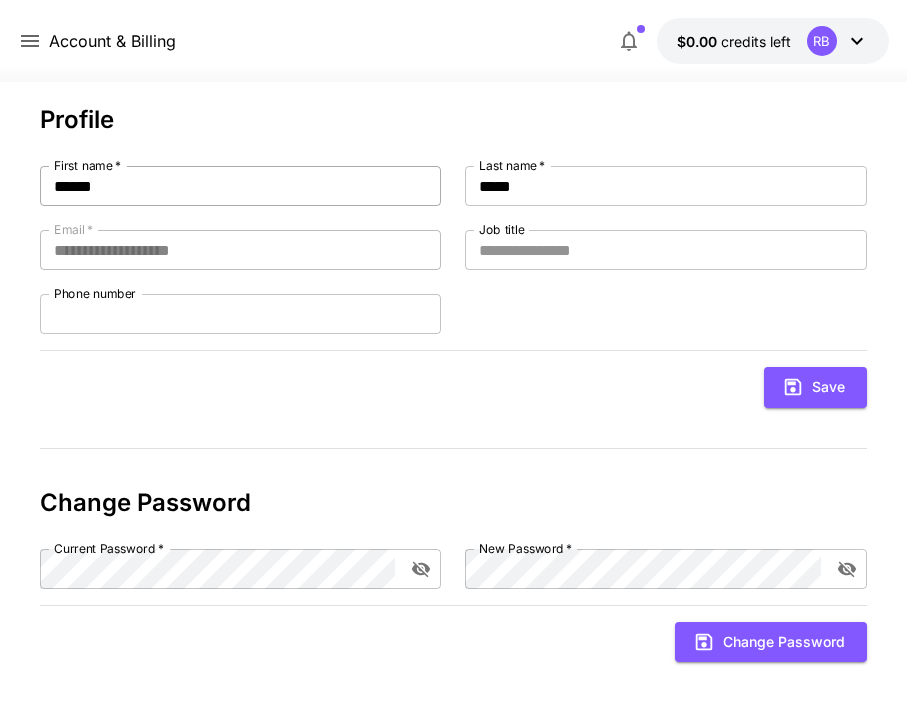 scroll, scrollTop: 0, scrollLeft: 0, axis: both 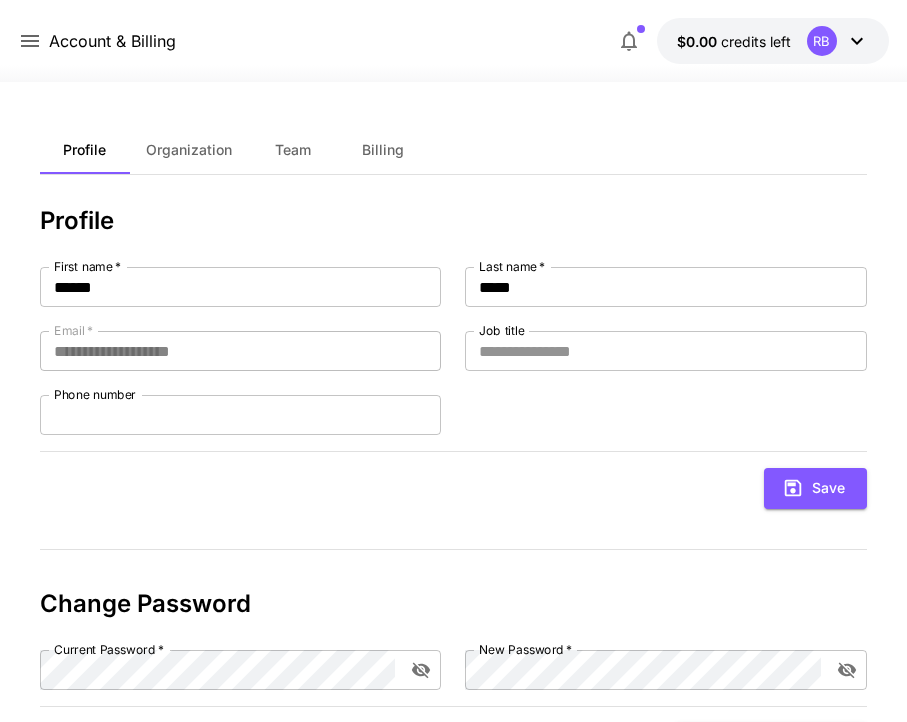 click 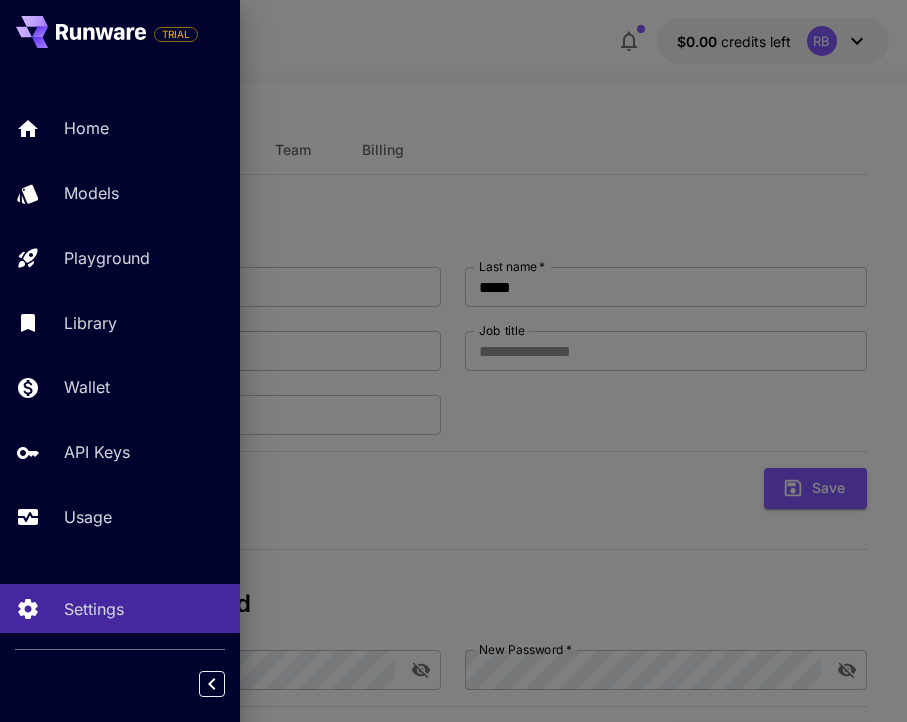 click at bounding box center (453, 361) 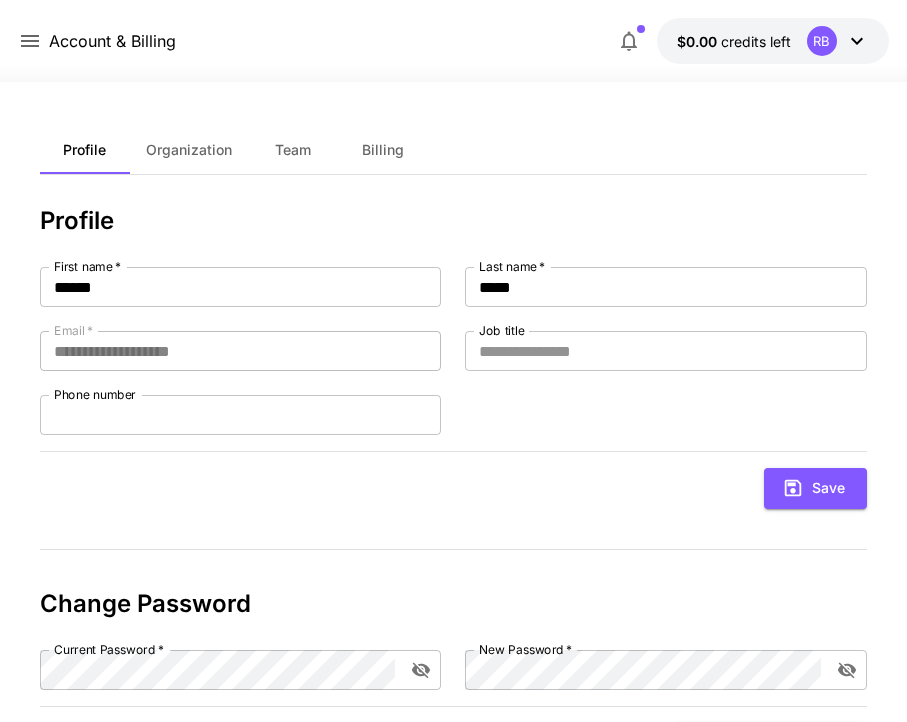click on "Profile Organization Team Billing Profile First name   * [FIRST] First name   * Last name   * [LAST] Last name   * Email   * [EMAIL] Email   * Job title Job title Phone number [PHONE] Phone number Save Change Password Current Password   * Current Password   * New Password   * New Password   * Change Password" at bounding box center [453, 452] 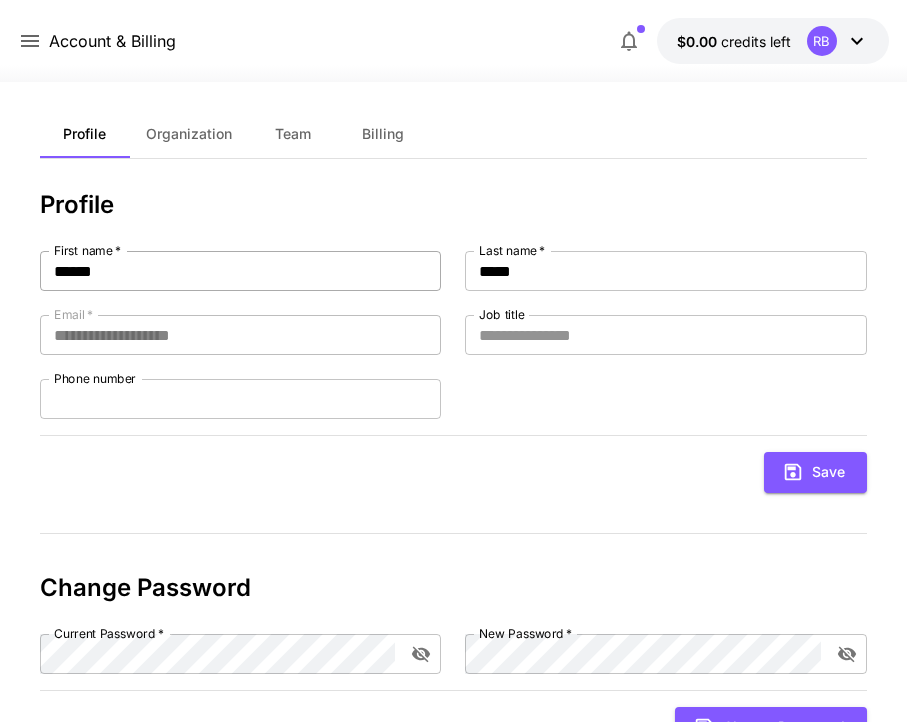scroll, scrollTop: 1, scrollLeft: 0, axis: vertical 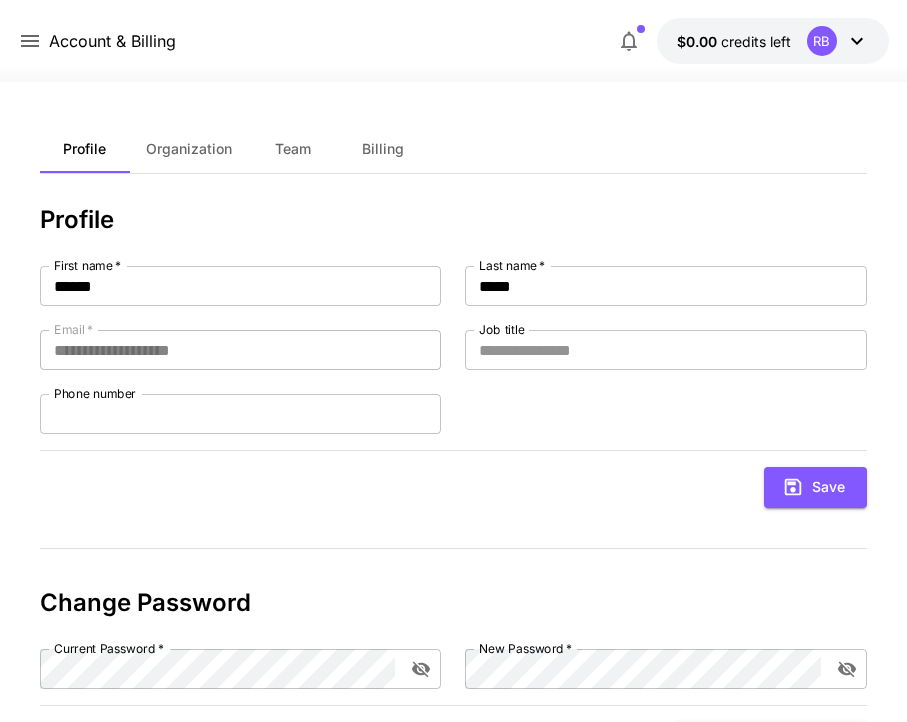 click on "Billing" at bounding box center [383, 149] 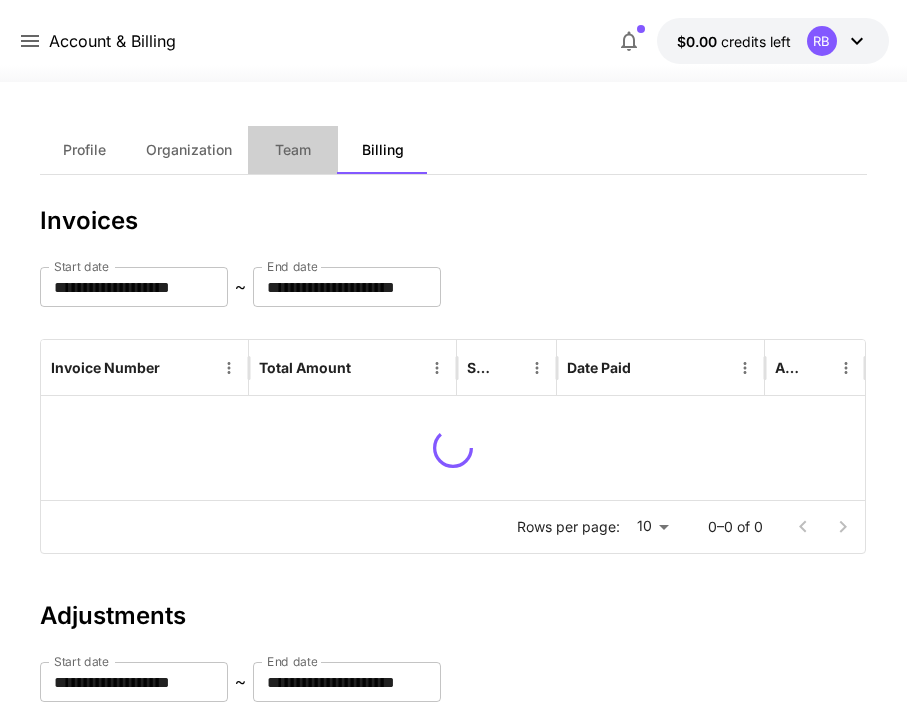 click on "Team" at bounding box center [293, 150] 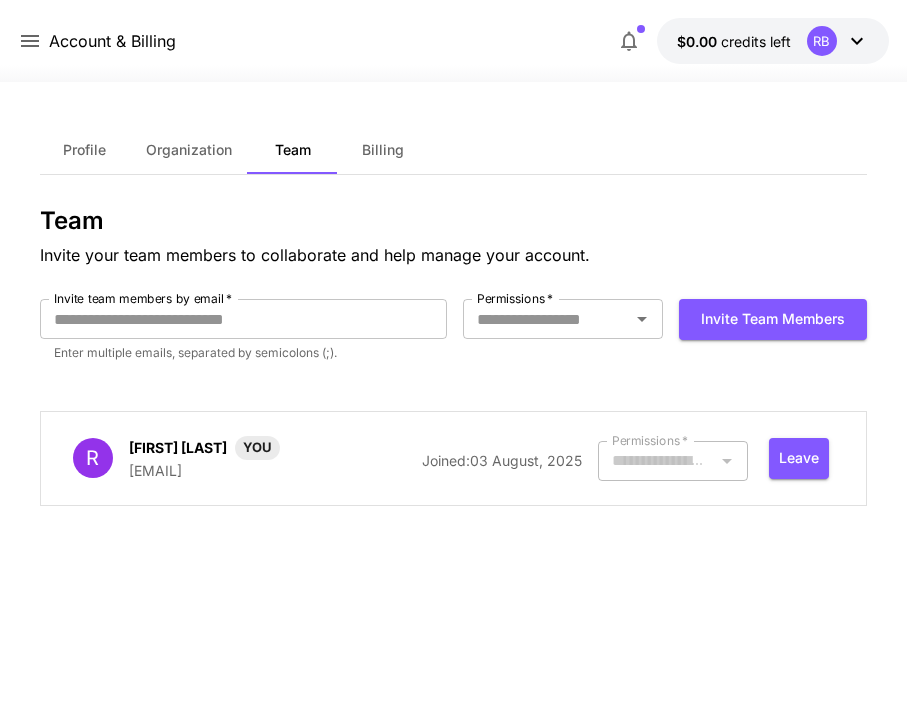 click on "Organization" at bounding box center (189, 150) 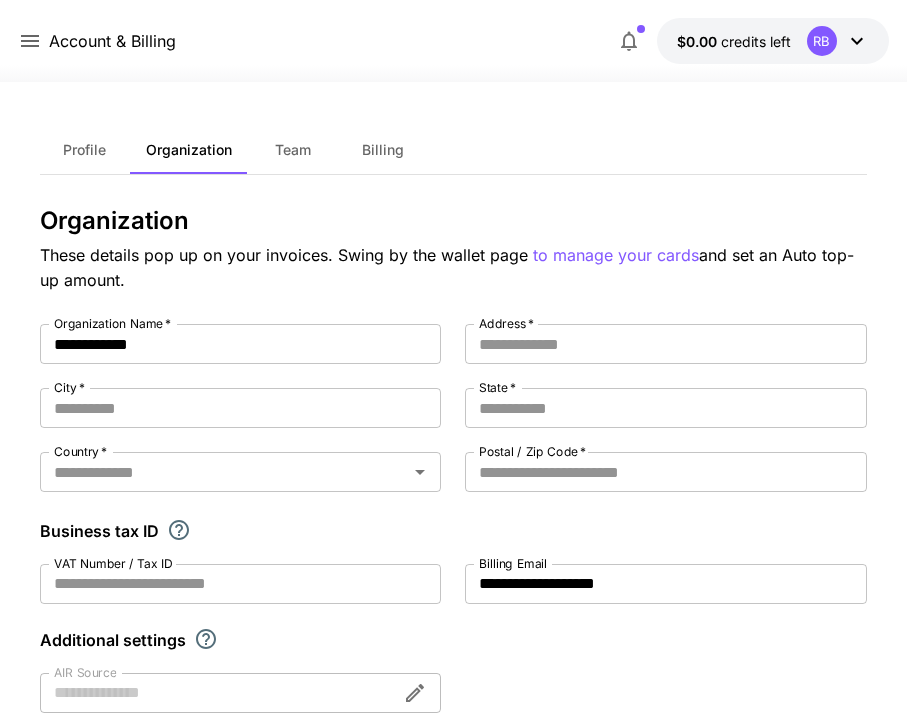 click on "Profile" at bounding box center [84, 150] 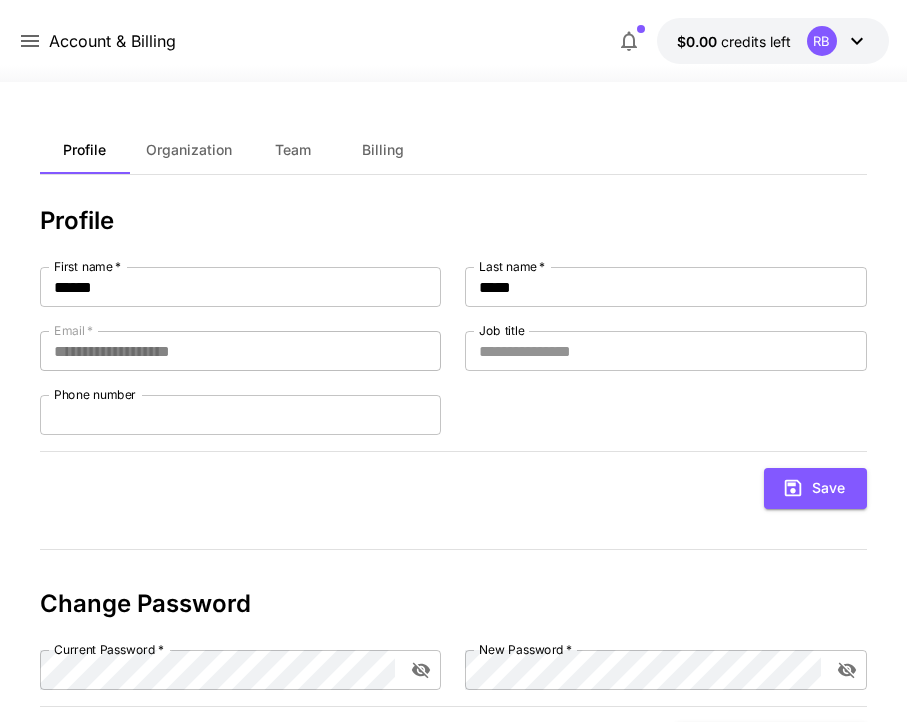 click on "Account & Billing" at bounding box center (112, 41) 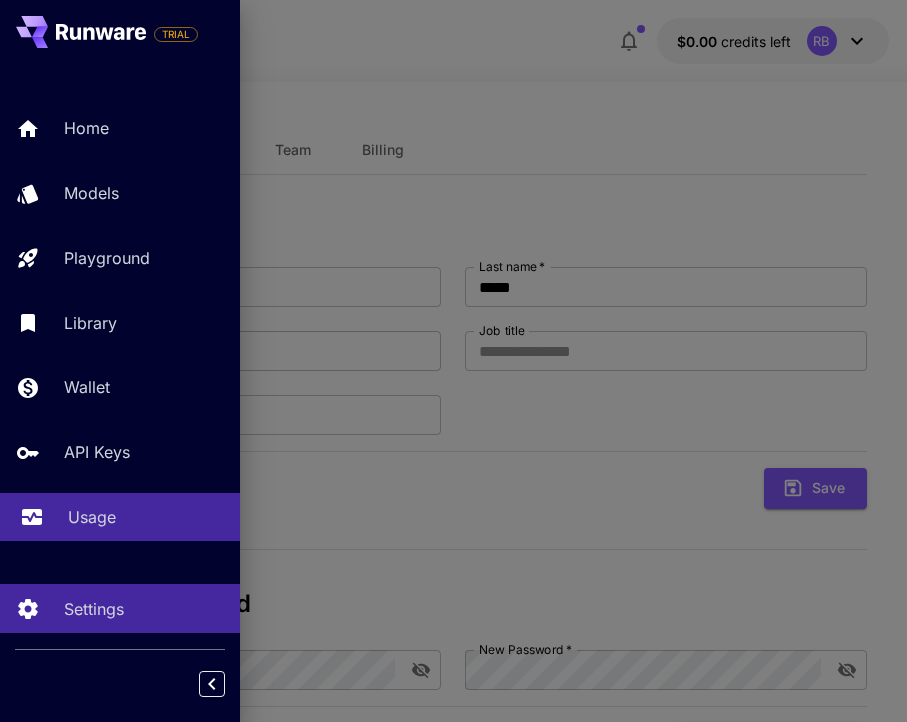 click on "Usage" at bounding box center (92, 517) 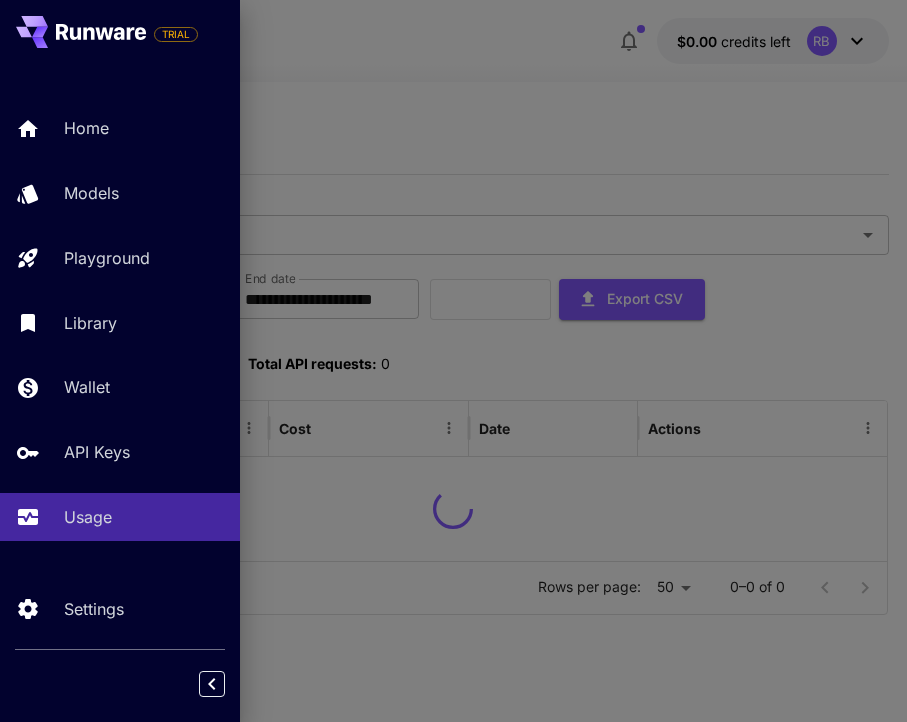 click at bounding box center [453, 361] 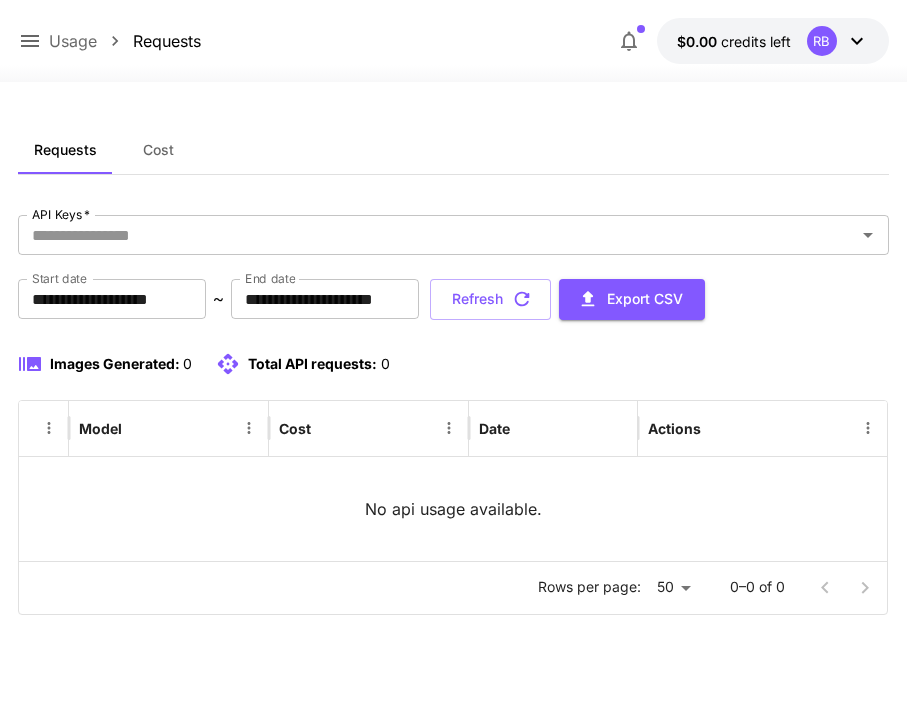 click on "Usage Requests $0.00    credits left  RB" at bounding box center [453, 41] 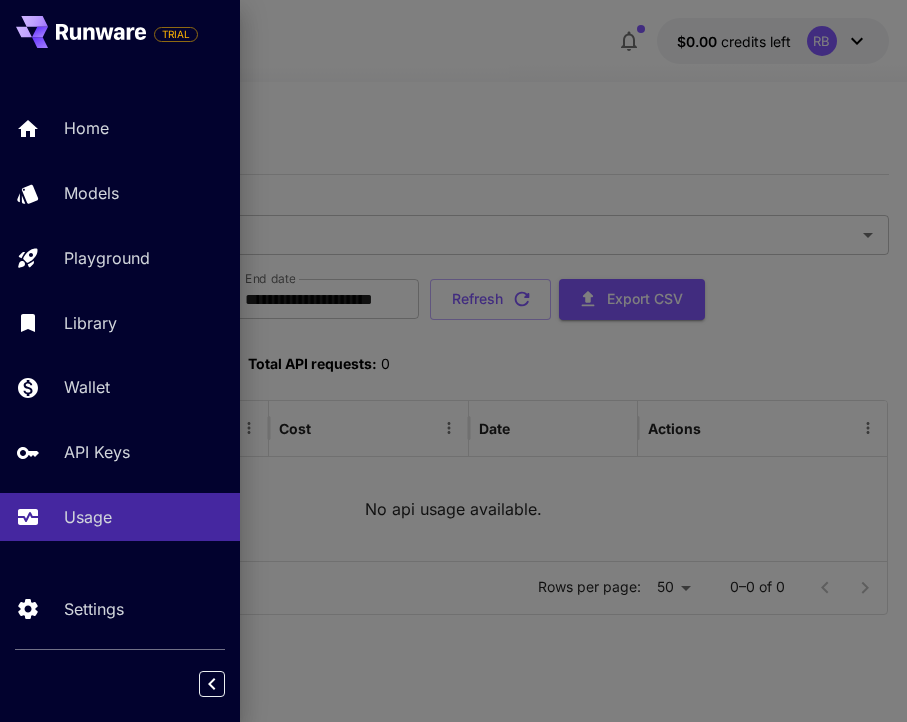drag, startPoint x: 764, startPoint y: 18, endPoint x: 786, endPoint y: 18, distance: 22 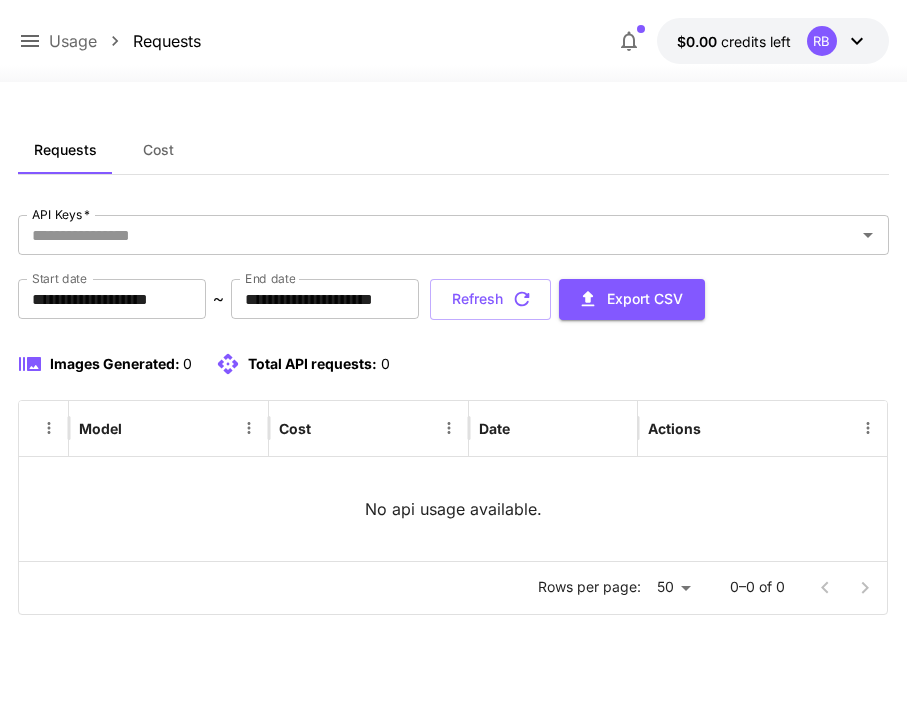 click on "$0.00    credits left  RB" at bounding box center [773, 41] 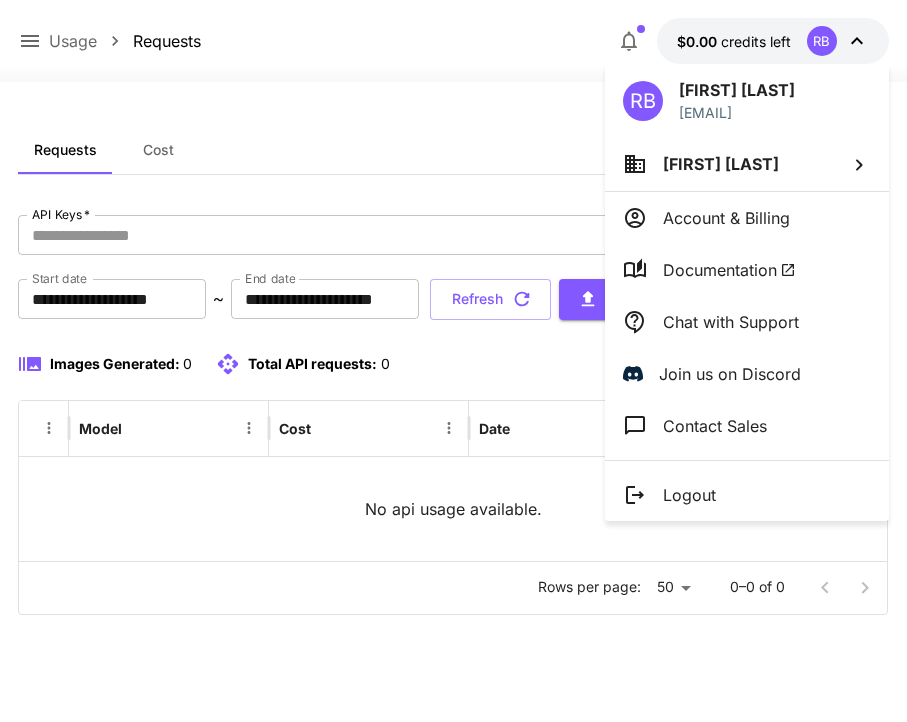click on "Logout" at bounding box center [747, 495] 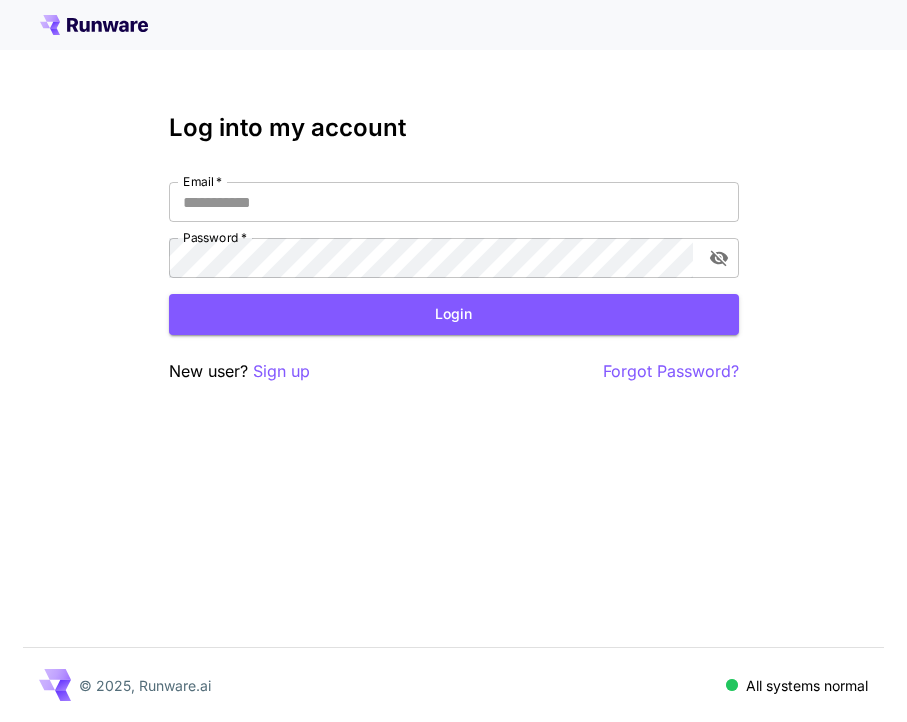 type on "**********" 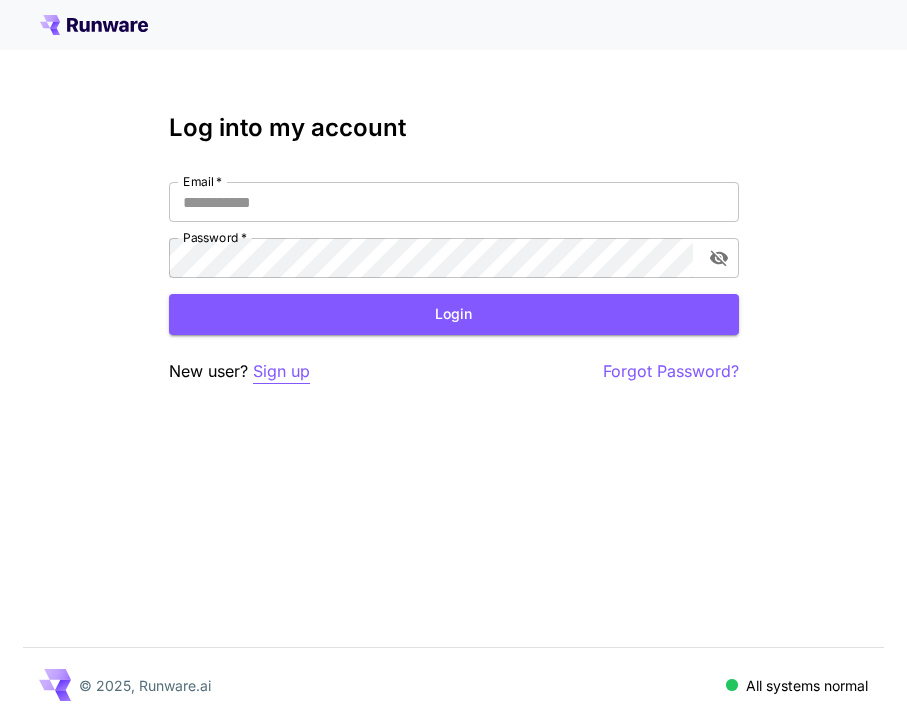 type on "**********" 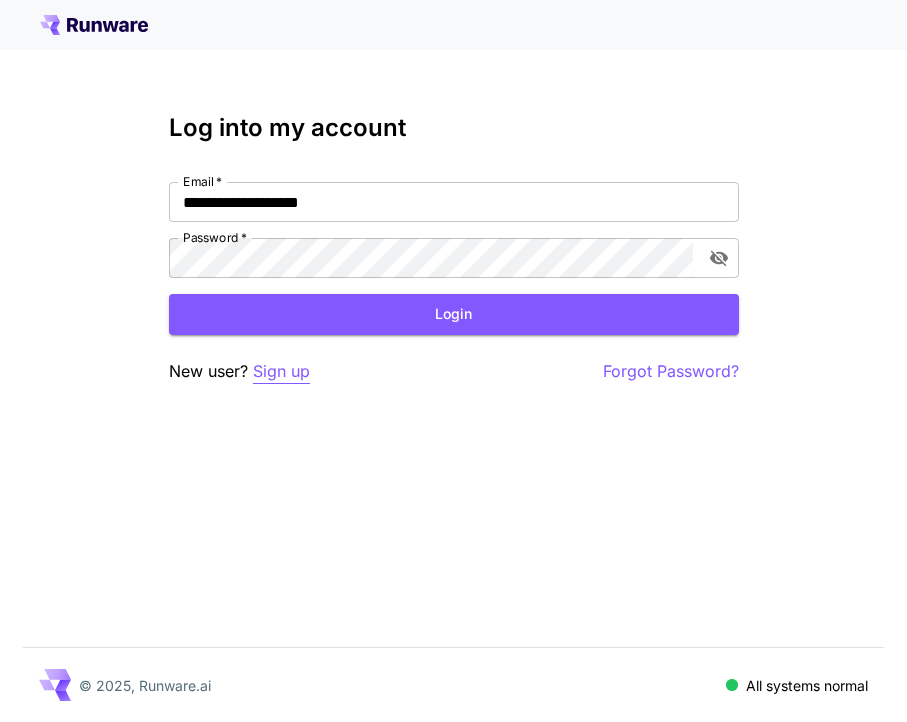 click on "Sign up" at bounding box center (281, 371) 